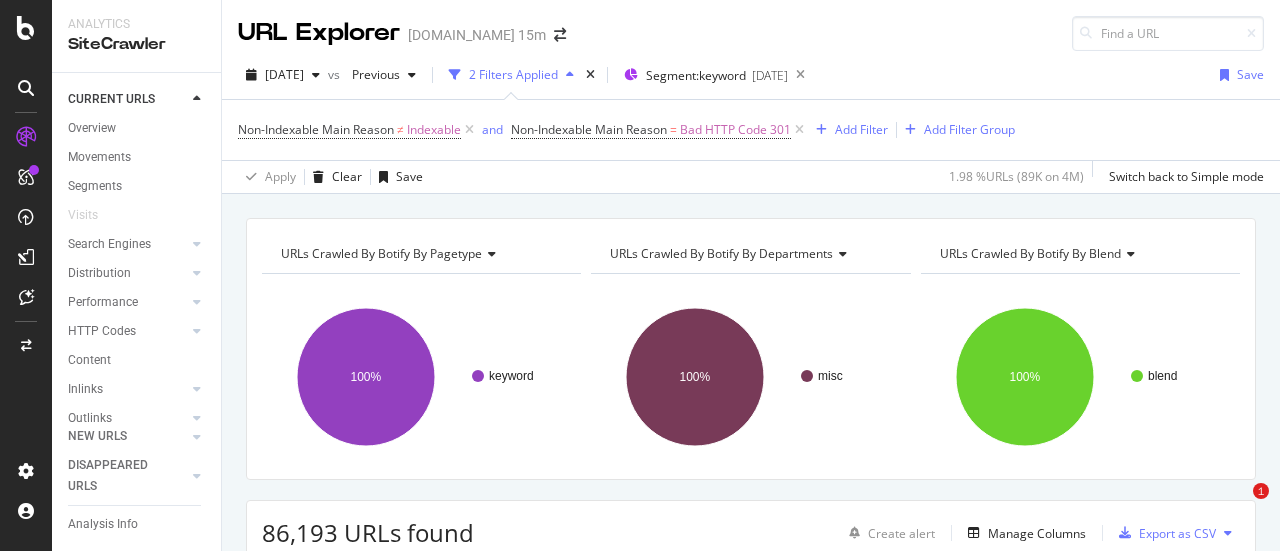 scroll, scrollTop: 0, scrollLeft: 0, axis: both 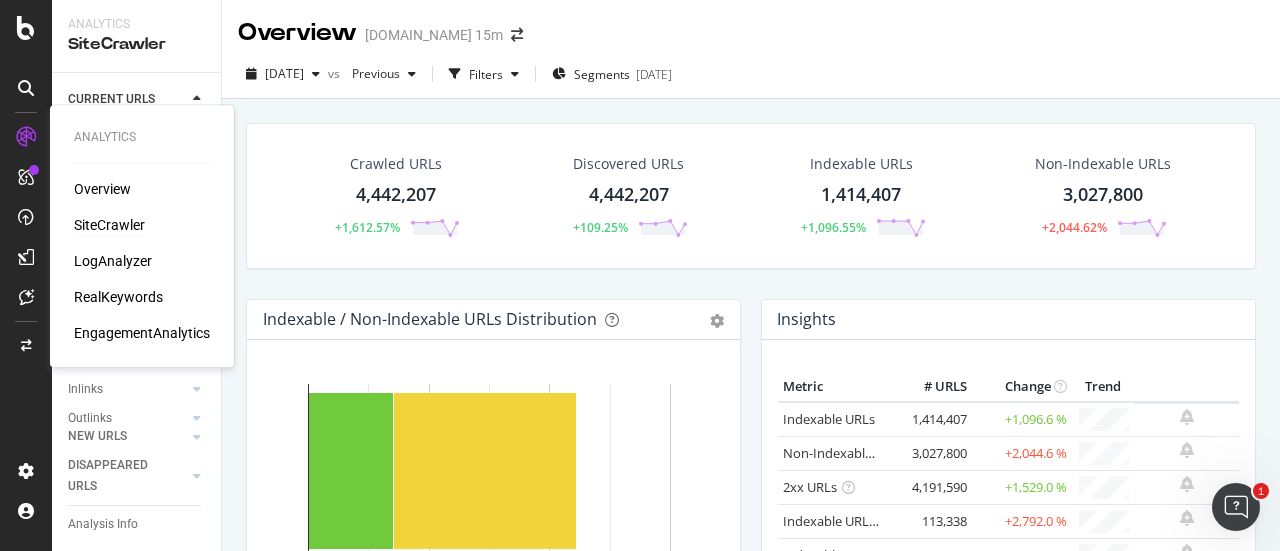 click on "SiteCrawler" at bounding box center [109, 225] 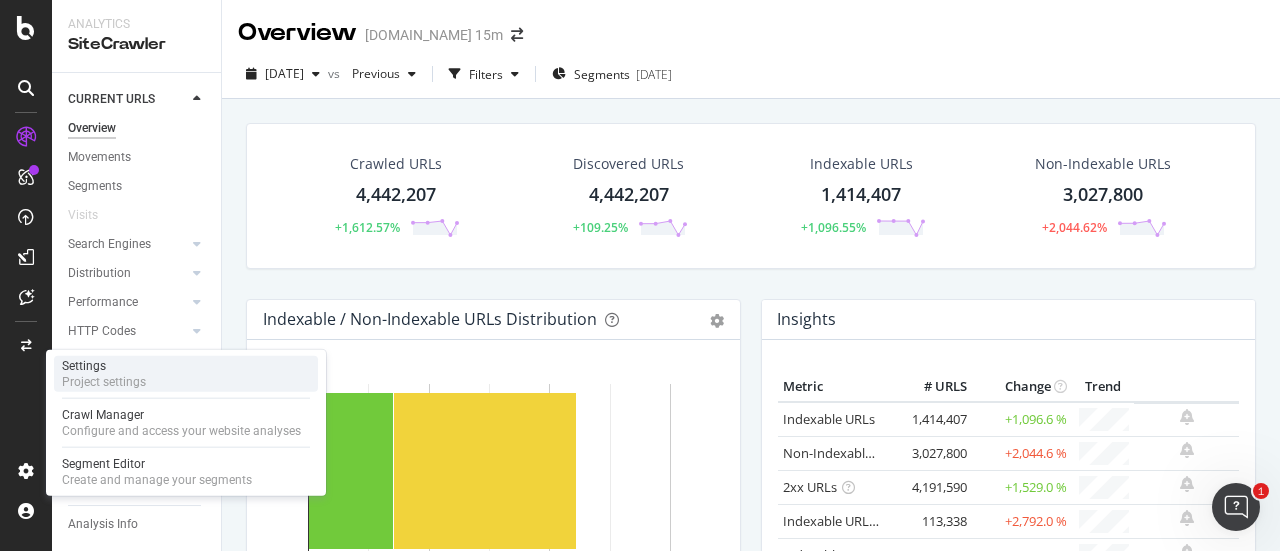 click on "Settings" at bounding box center (104, 366) 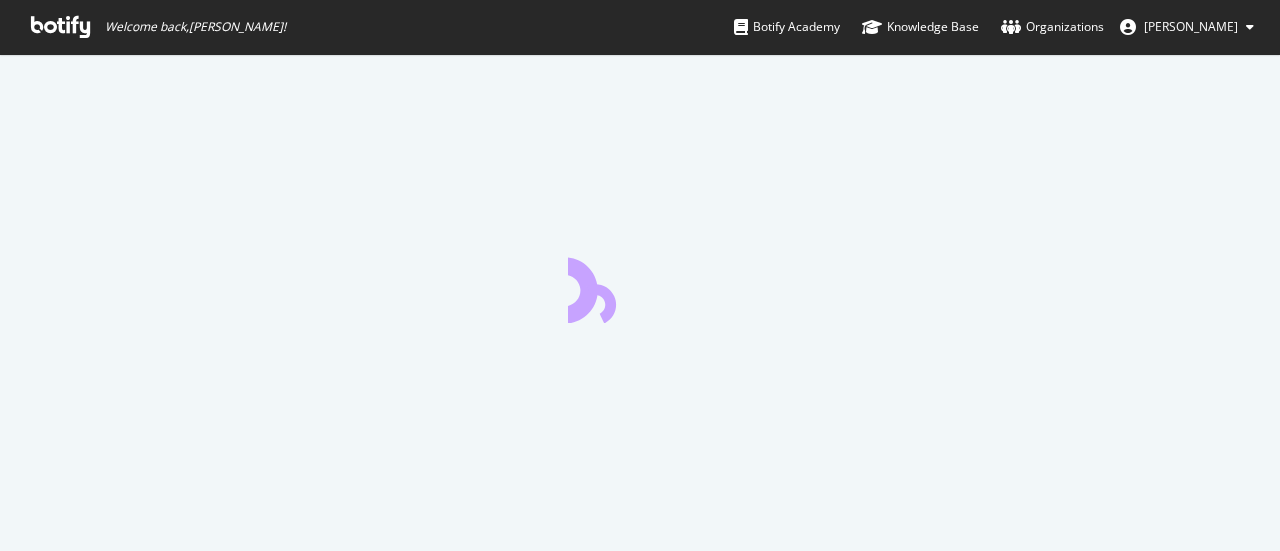 scroll, scrollTop: 0, scrollLeft: 0, axis: both 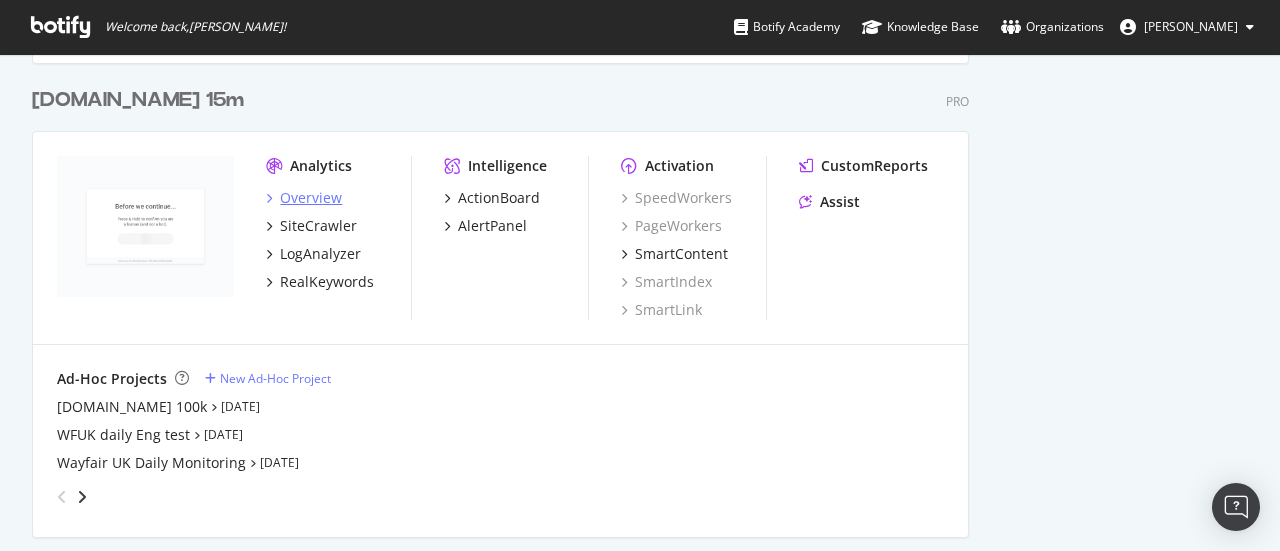 click on "Overview" at bounding box center [311, 198] 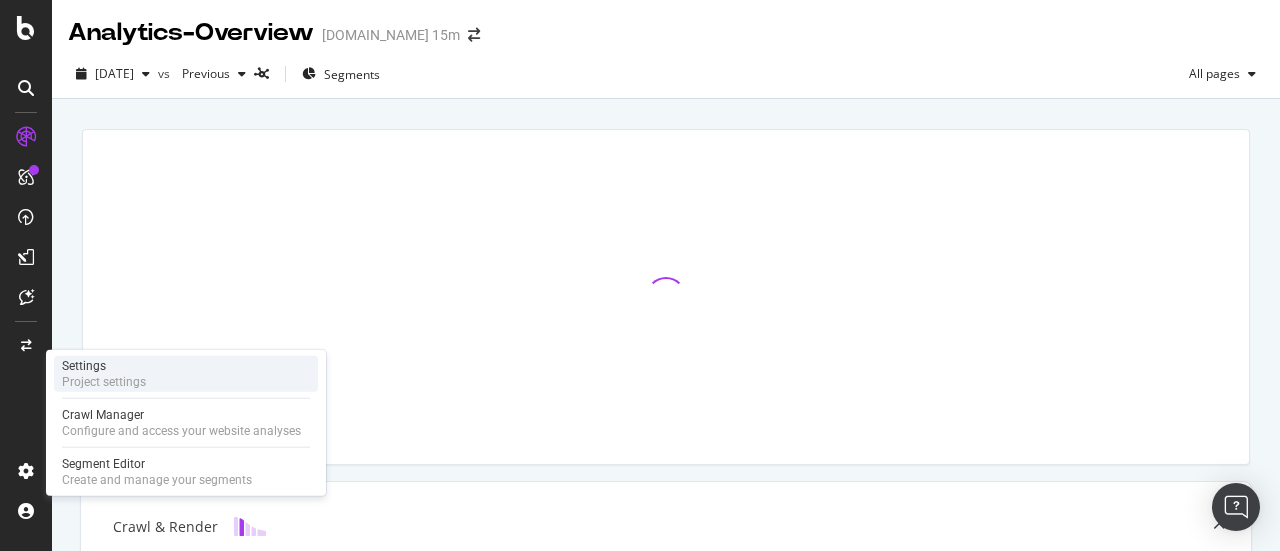click on "Settings Project settings" at bounding box center [186, 374] 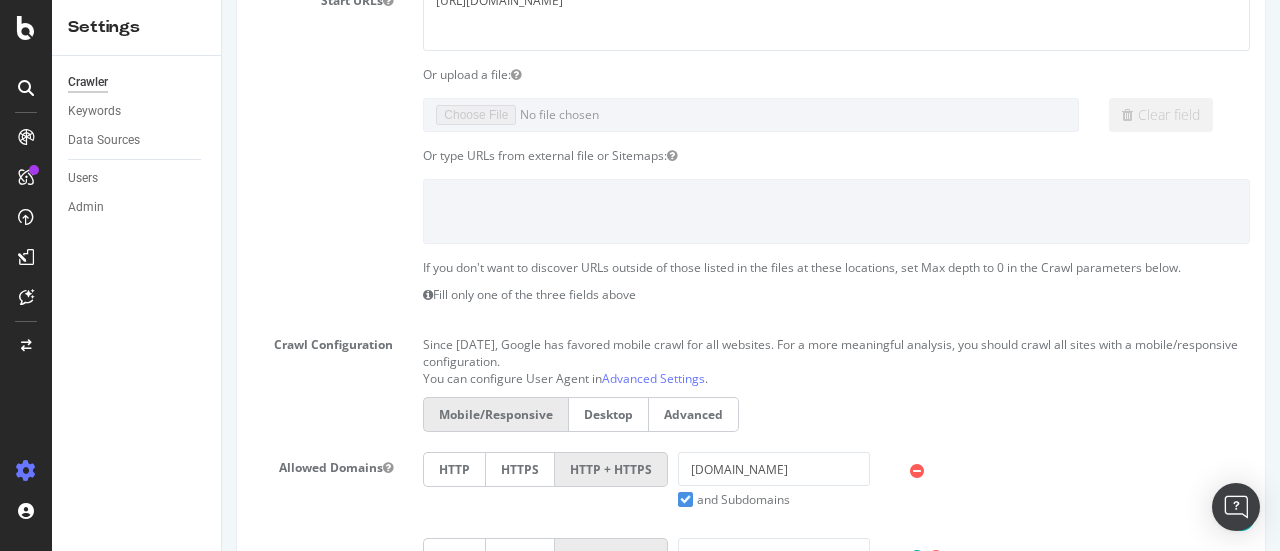 scroll, scrollTop: 0, scrollLeft: 0, axis: both 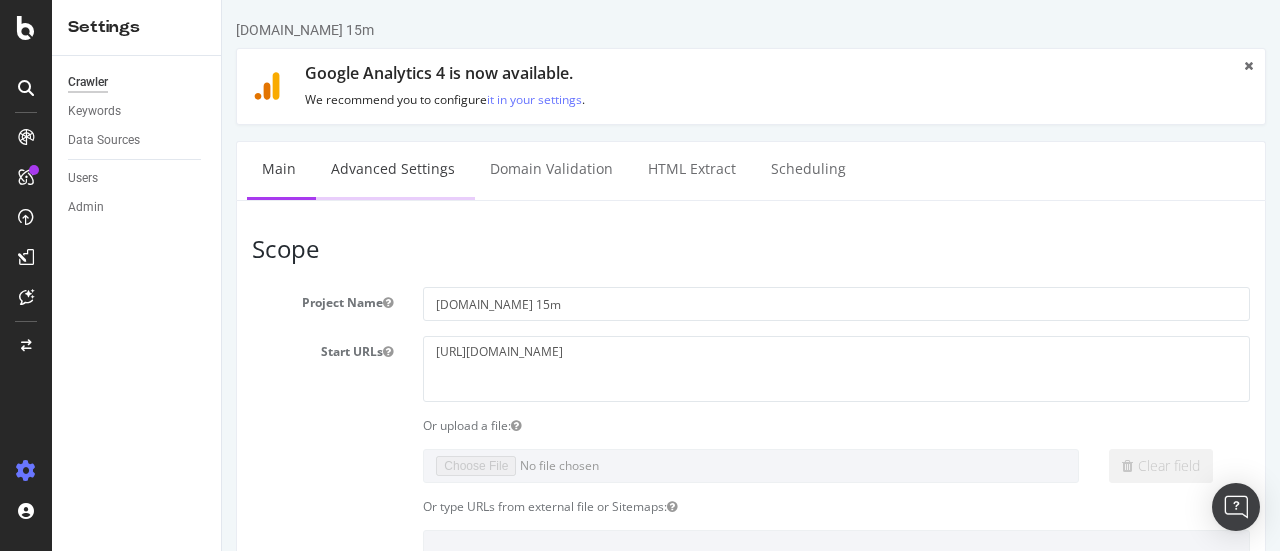 click on "Advanced Settings" at bounding box center [393, 169] 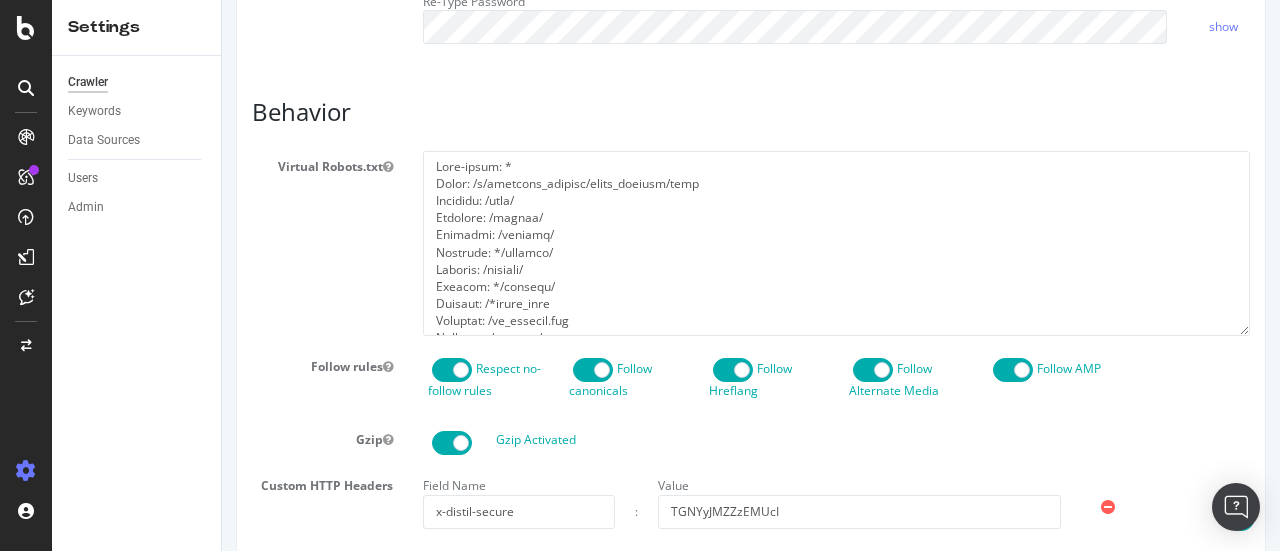 scroll, scrollTop: 968, scrollLeft: 0, axis: vertical 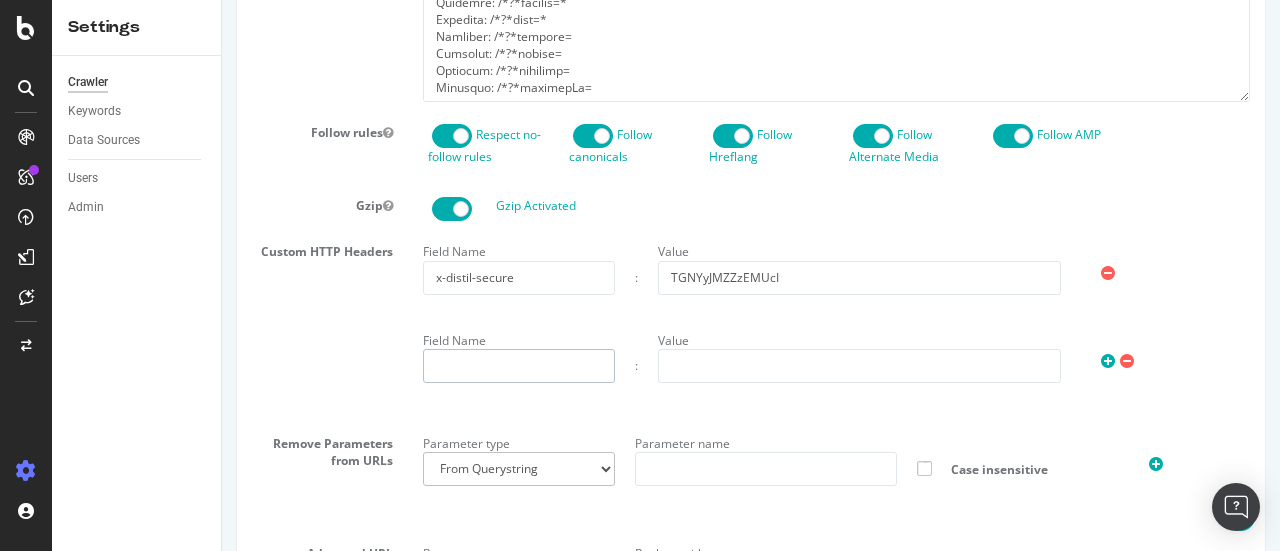 click at bounding box center (519, 366) 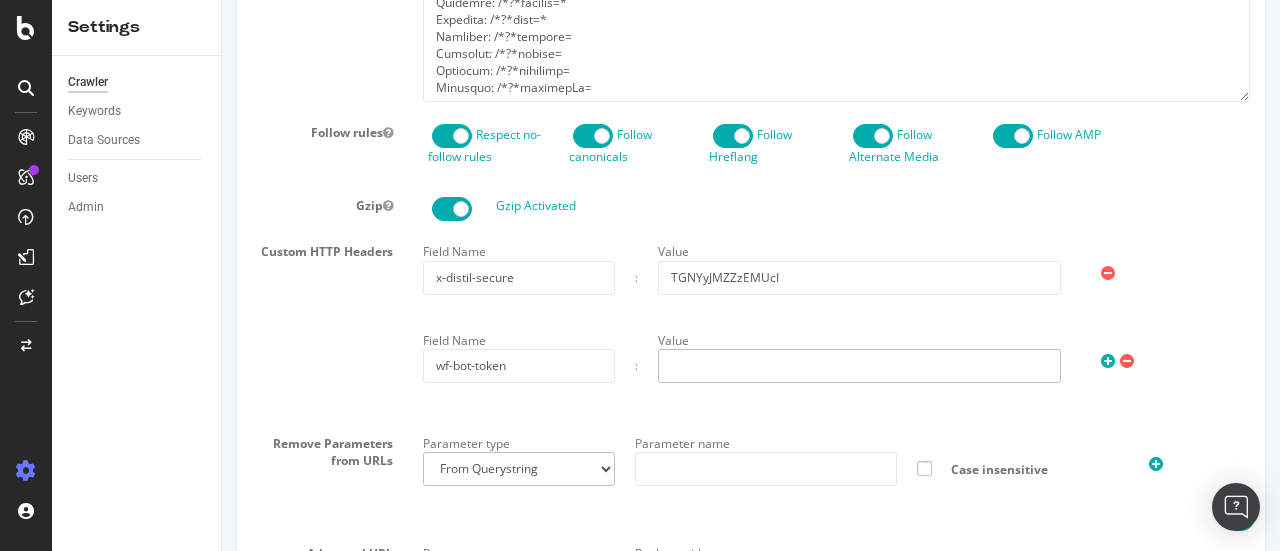 click at bounding box center [859, 366] 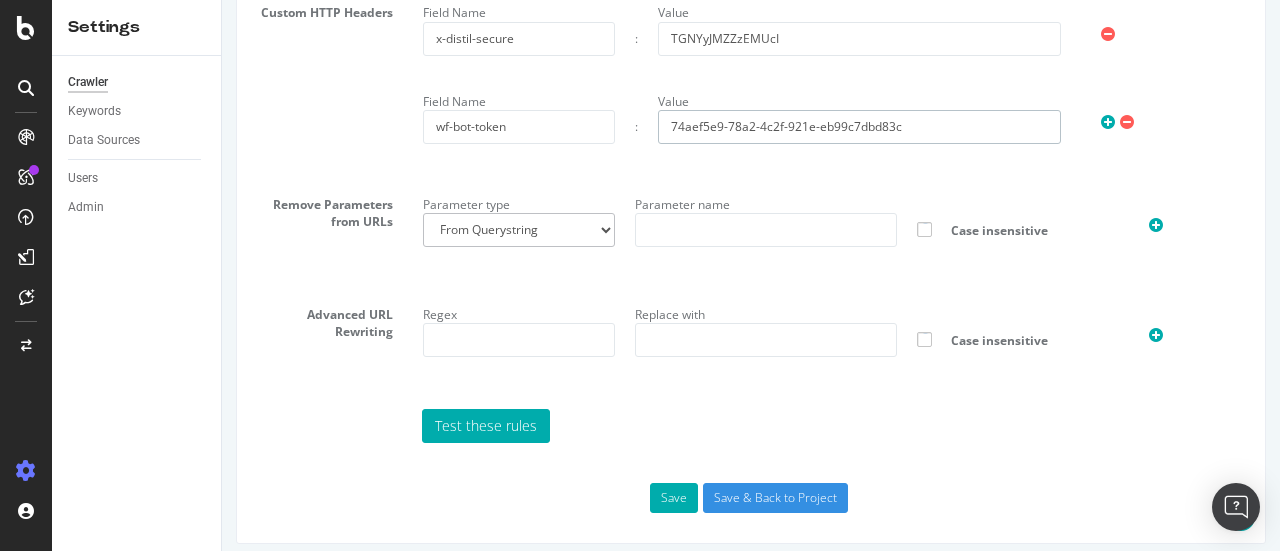 scroll, scrollTop: 1461, scrollLeft: 0, axis: vertical 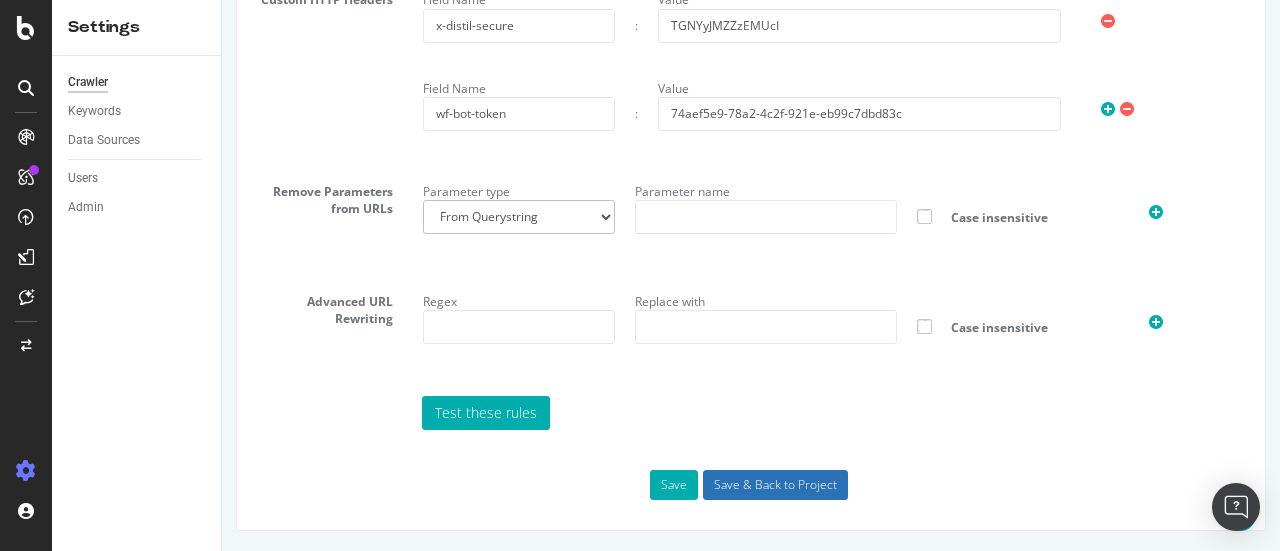 click on "Save & Back to Project" at bounding box center [775, 485] 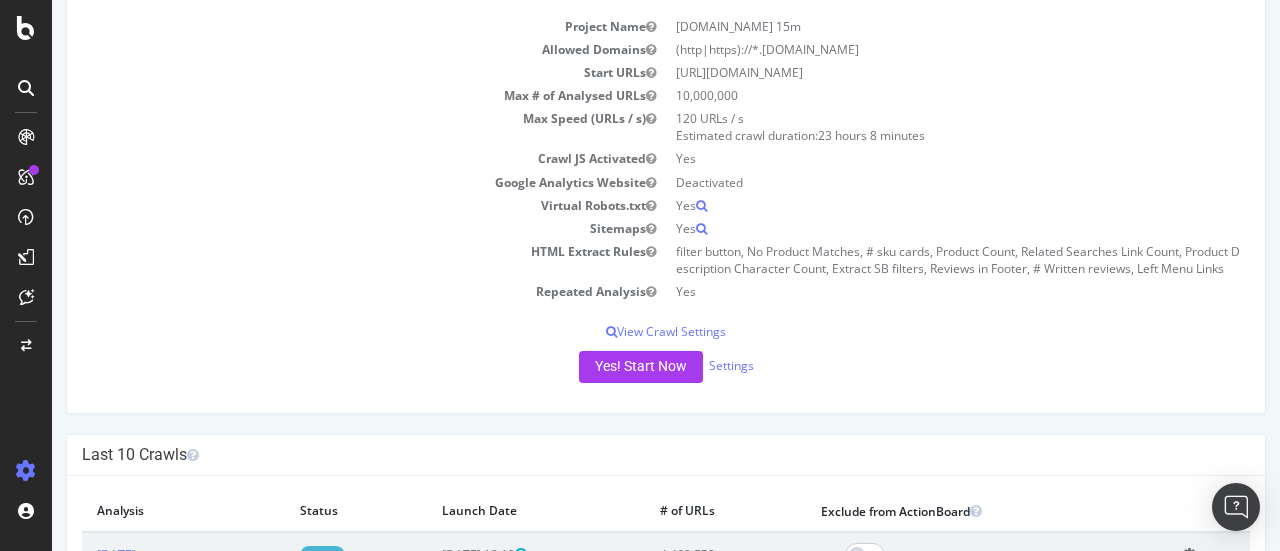 scroll, scrollTop: 0, scrollLeft: 0, axis: both 